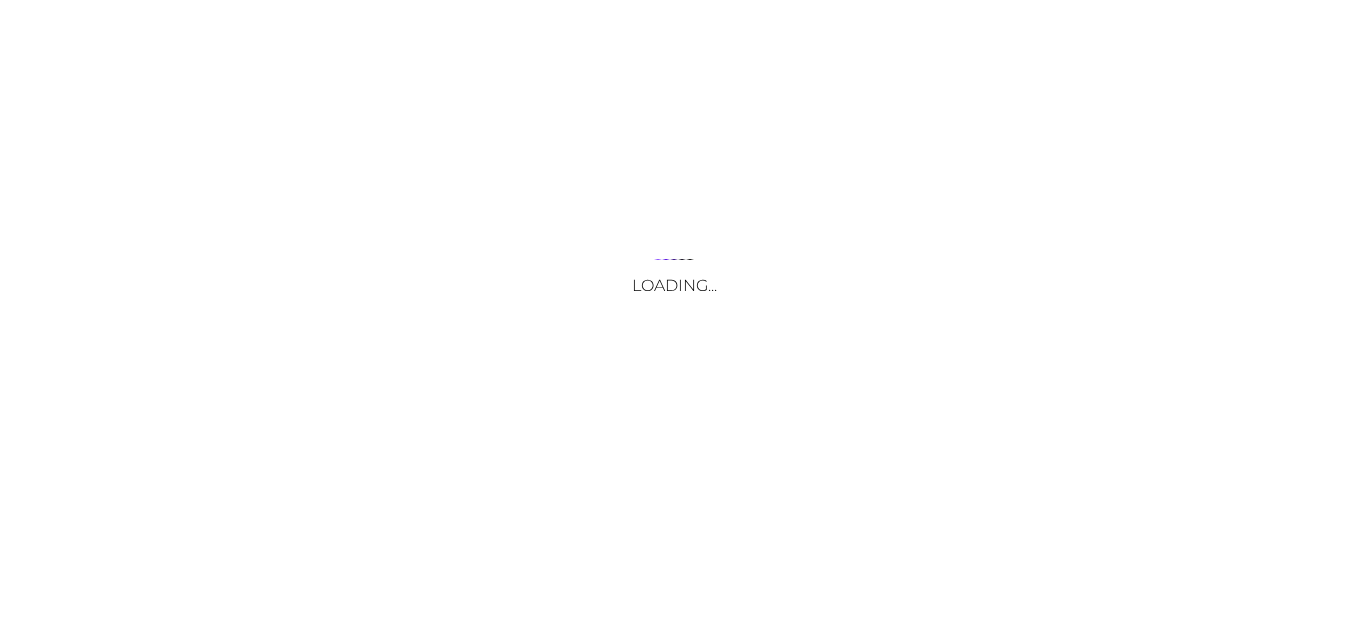 scroll, scrollTop: 0, scrollLeft: 0, axis: both 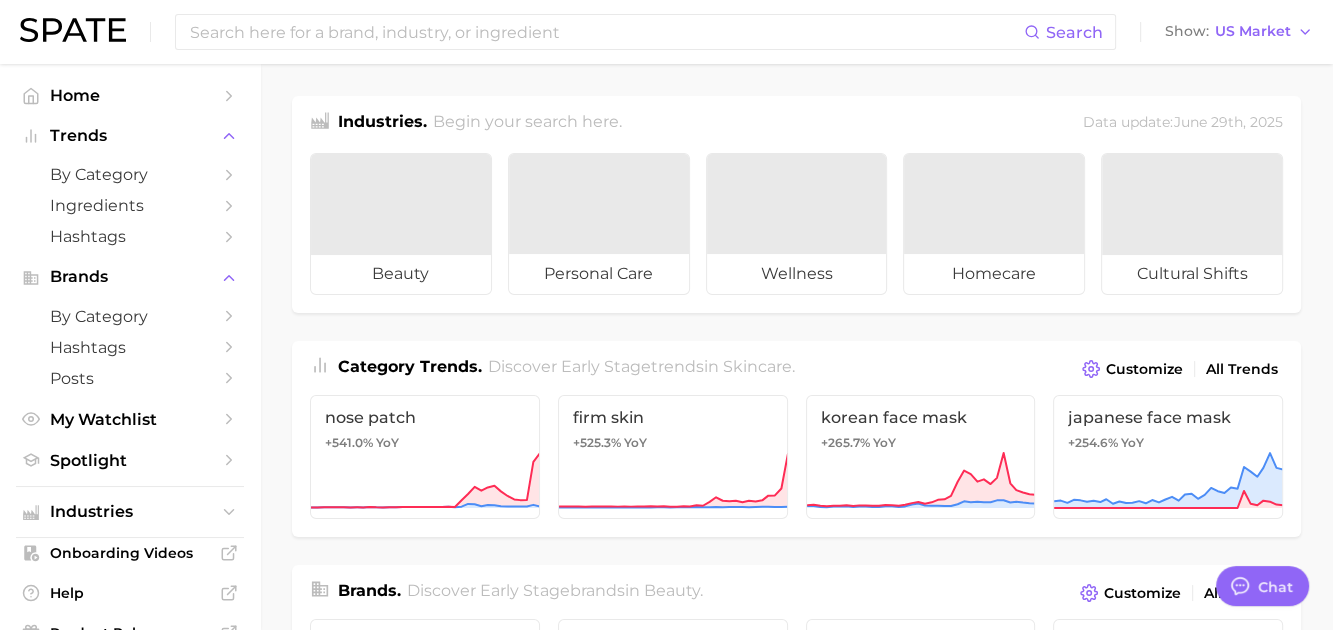 type on "x" 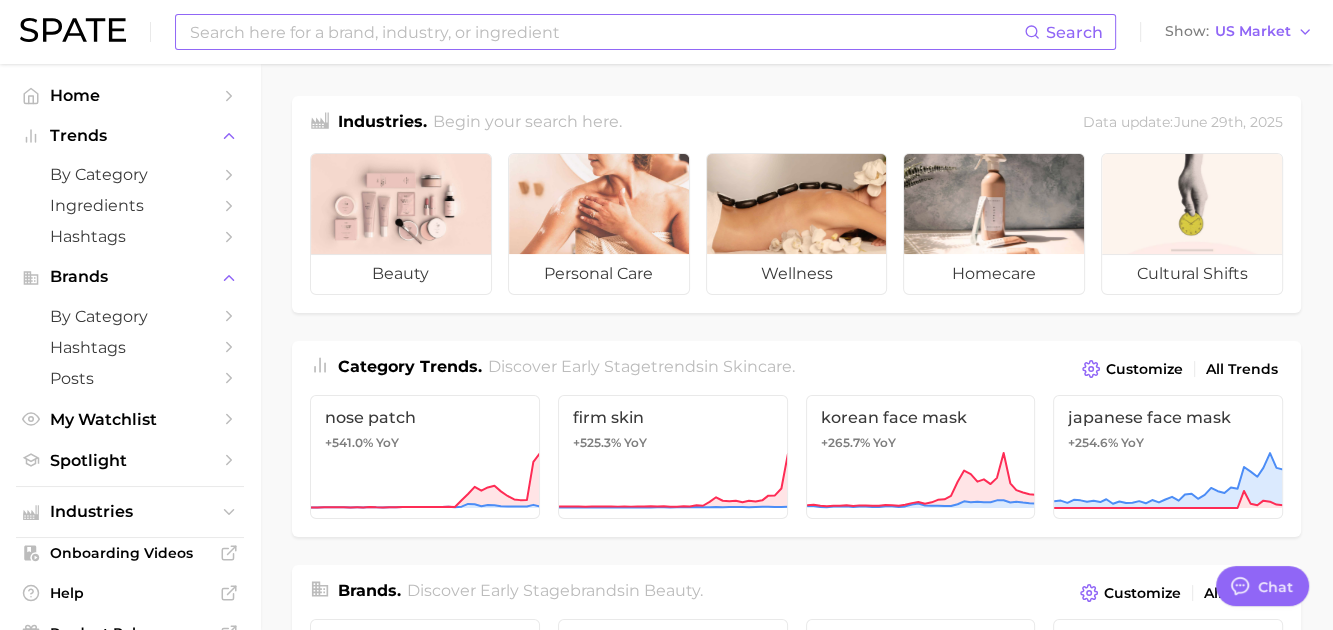 click at bounding box center [606, 32] 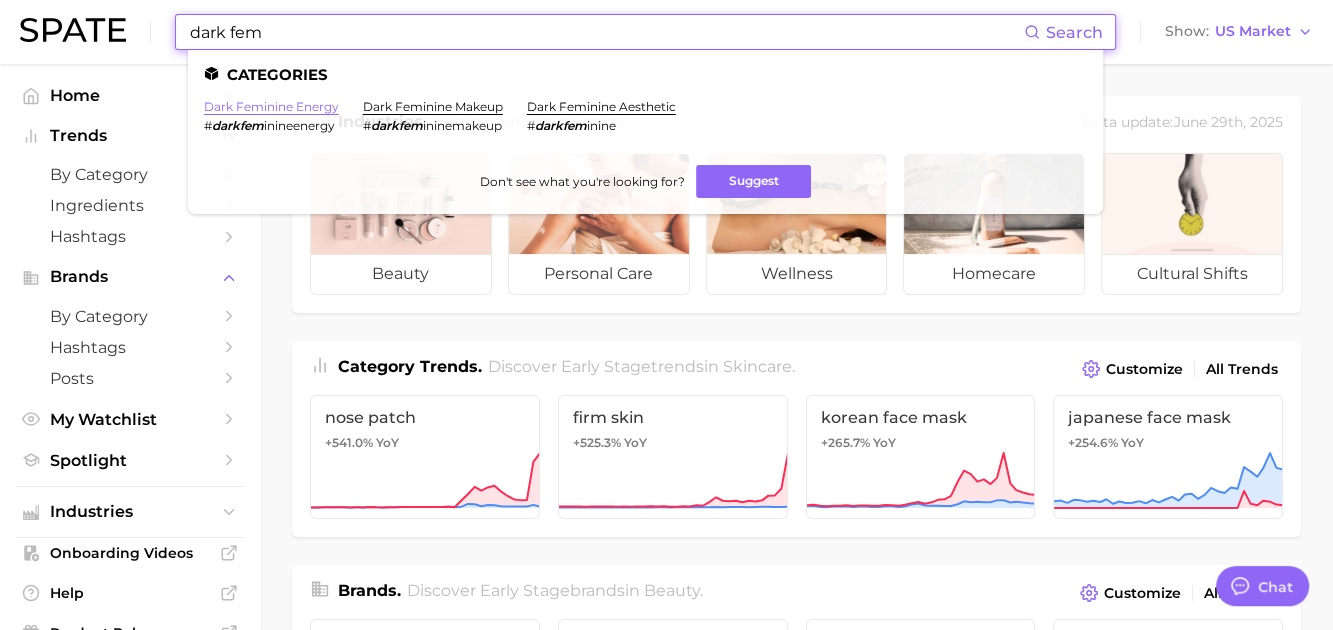 type on "dark fem" 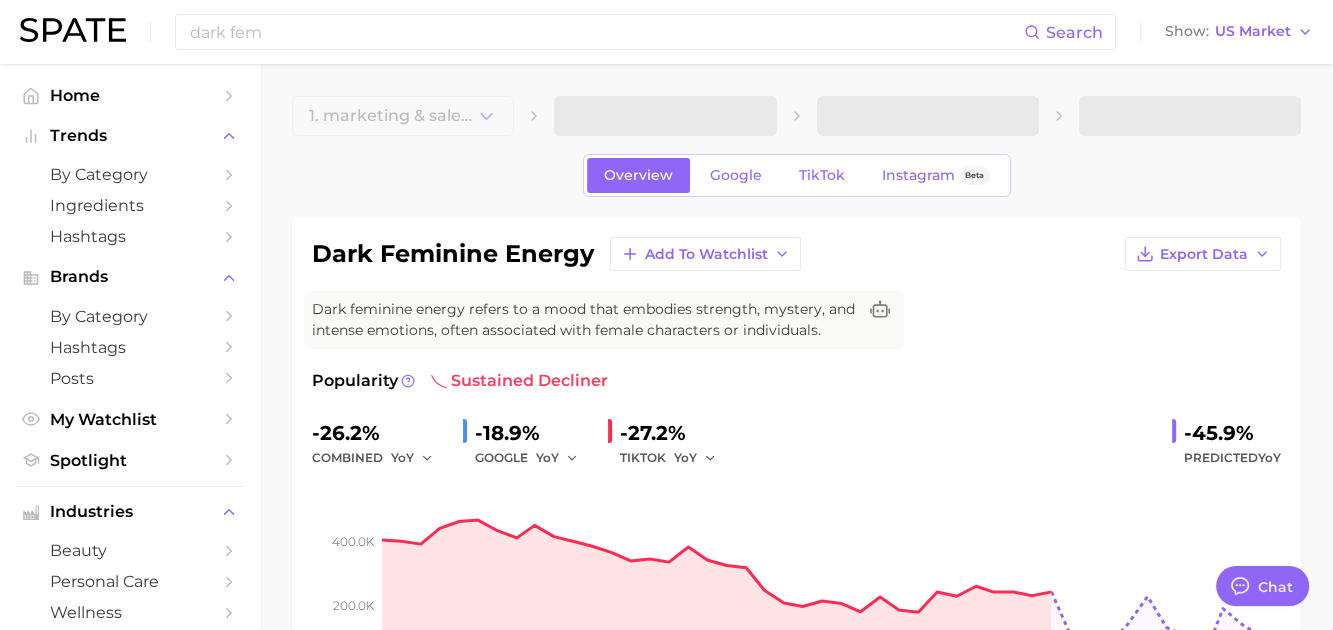 type on "x" 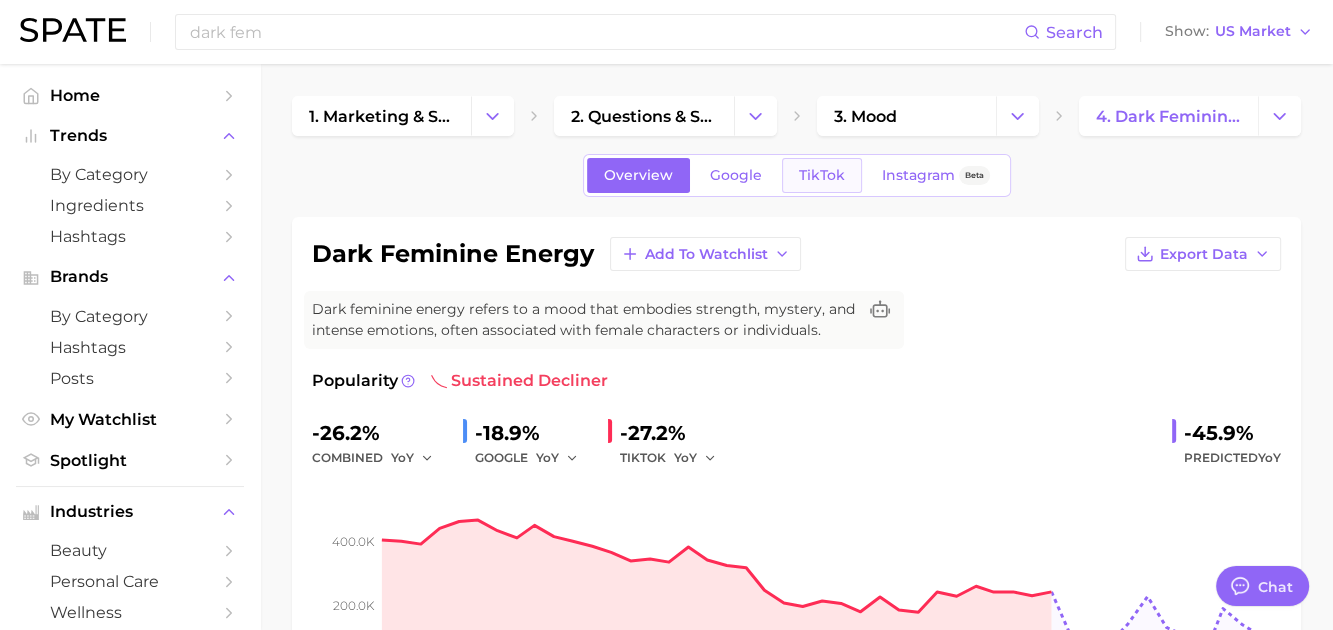 click on "TikTok" at bounding box center (822, 175) 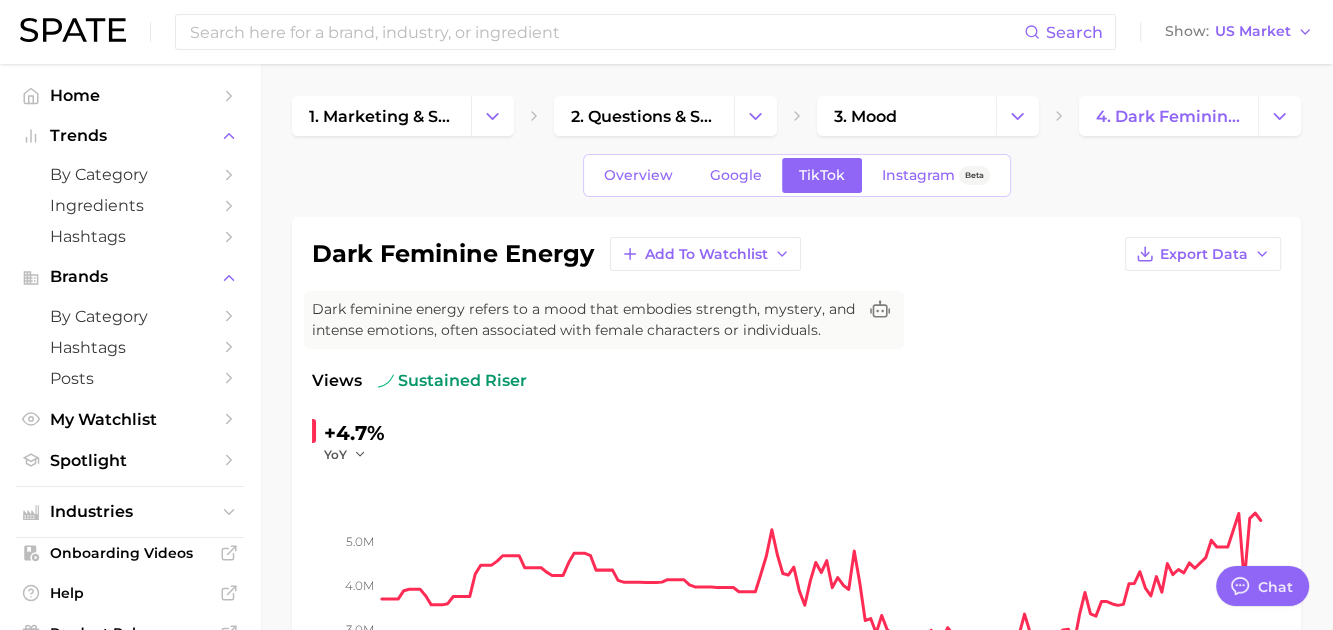 scroll, scrollTop: 0, scrollLeft: 0, axis: both 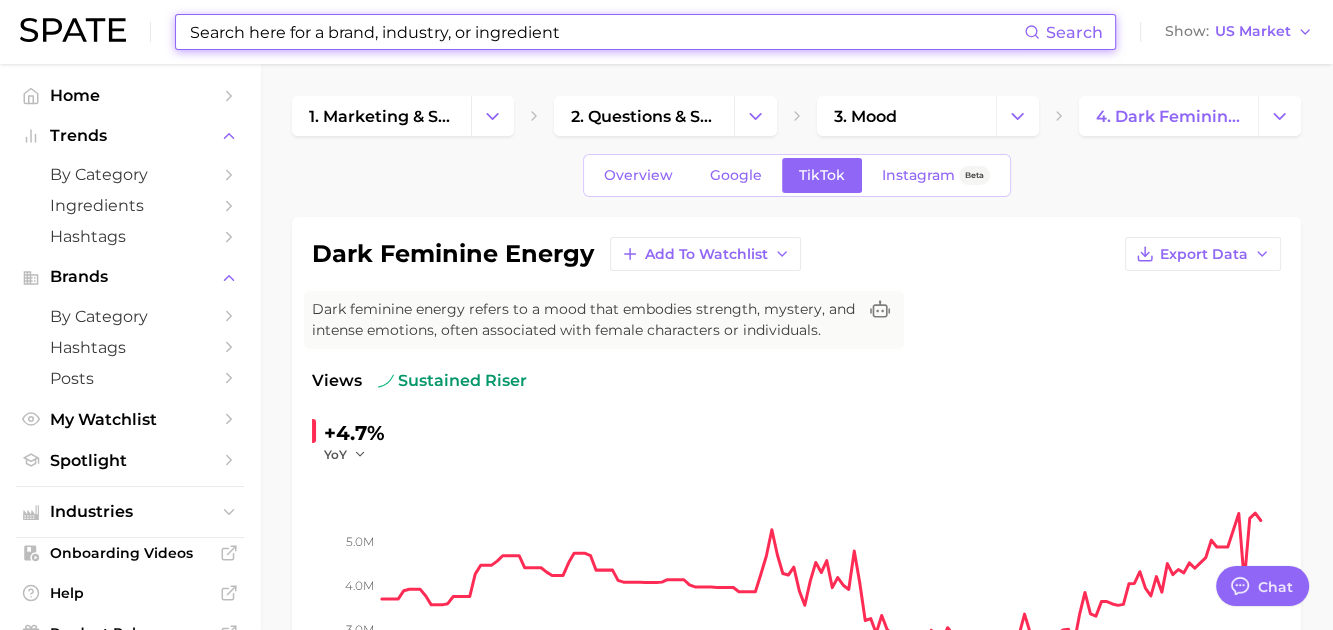 click at bounding box center (606, 32) 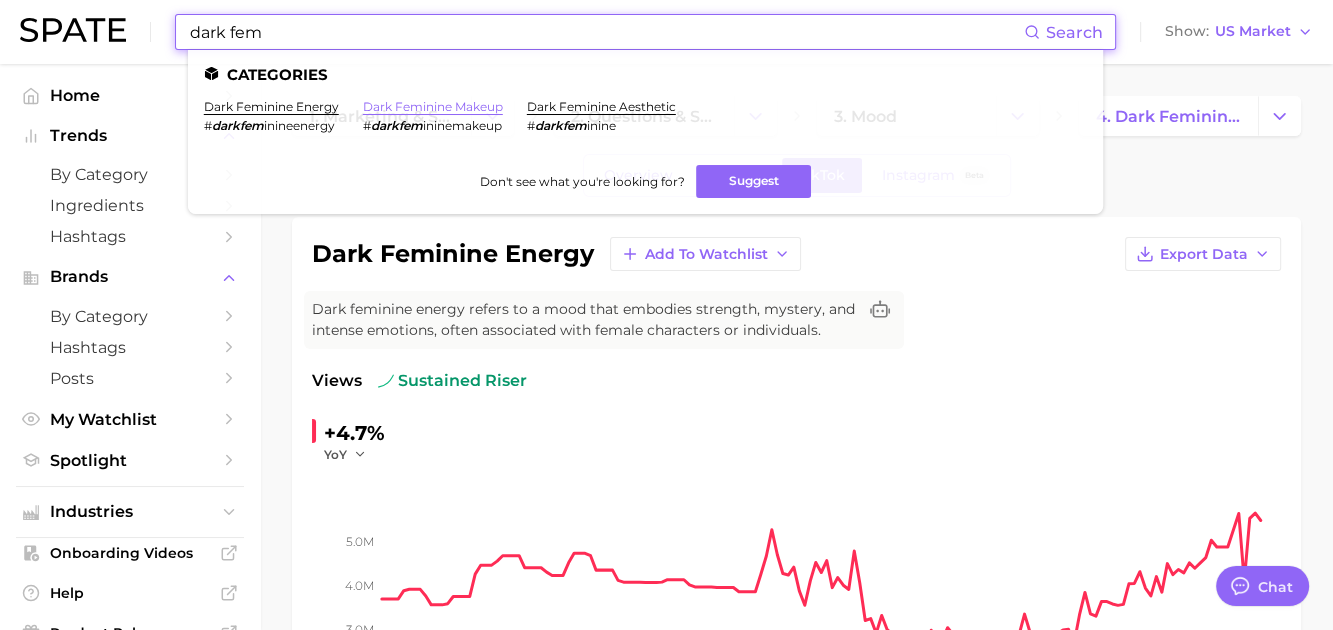 type on "dark fem" 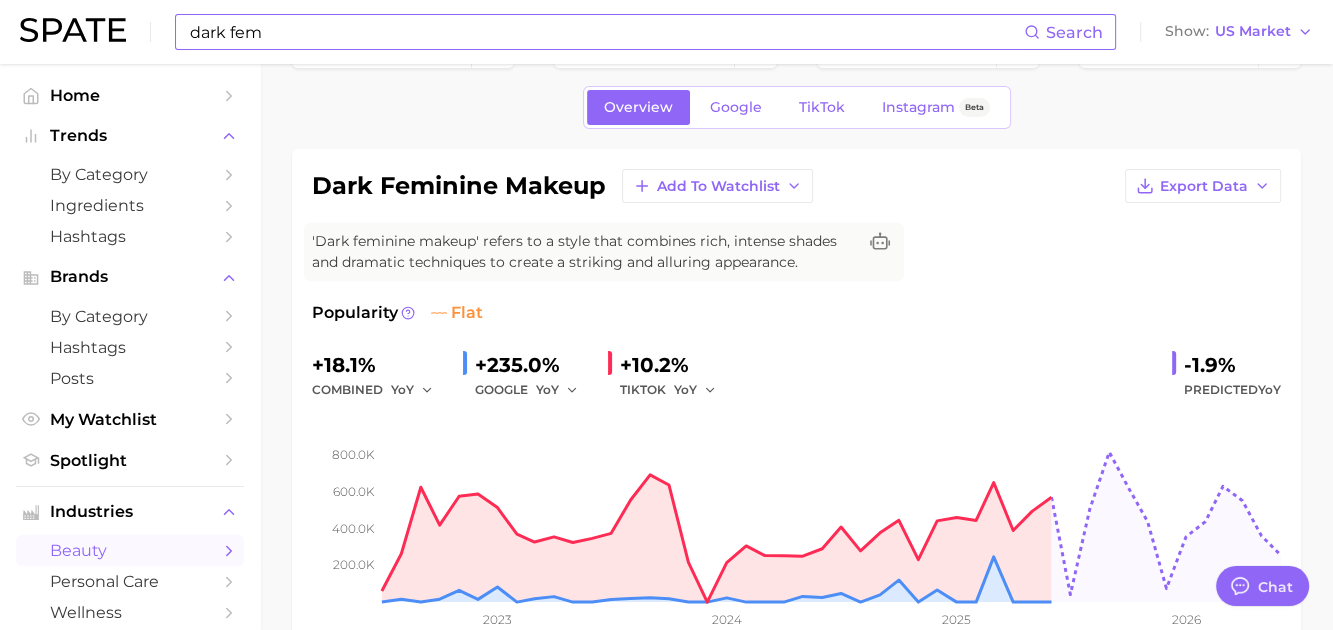 scroll, scrollTop: 100, scrollLeft: 0, axis: vertical 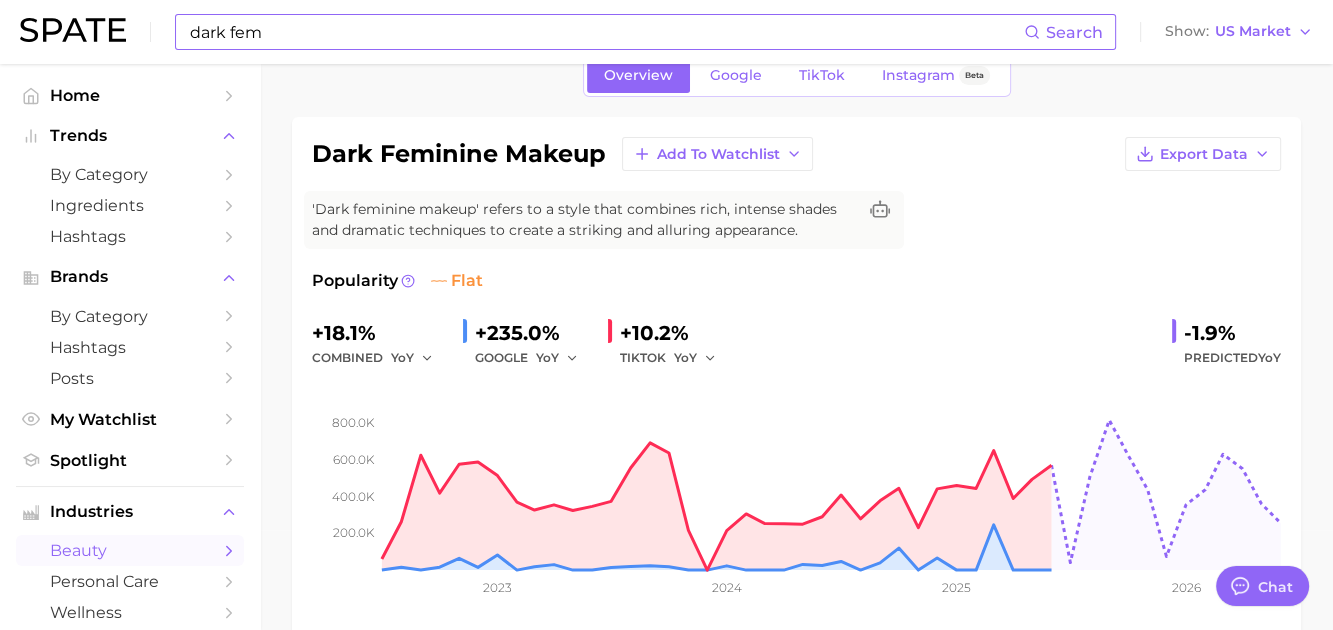 click on "Google" at bounding box center [736, 75] 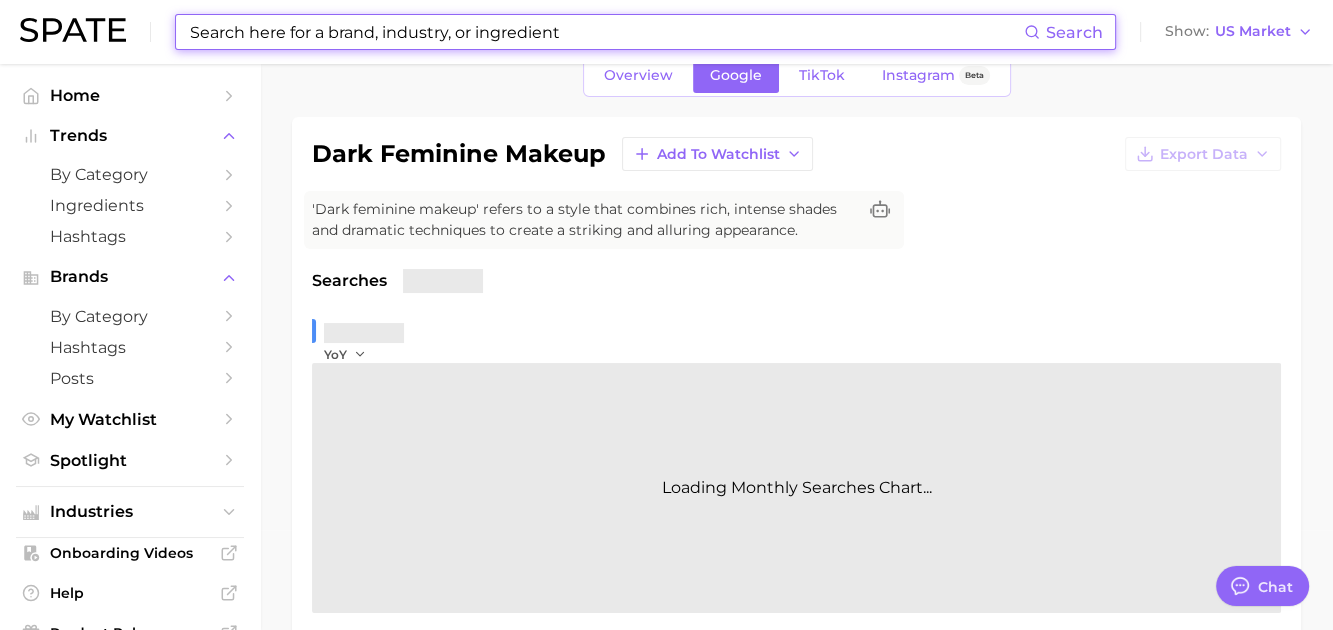 scroll, scrollTop: 0, scrollLeft: 0, axis: both 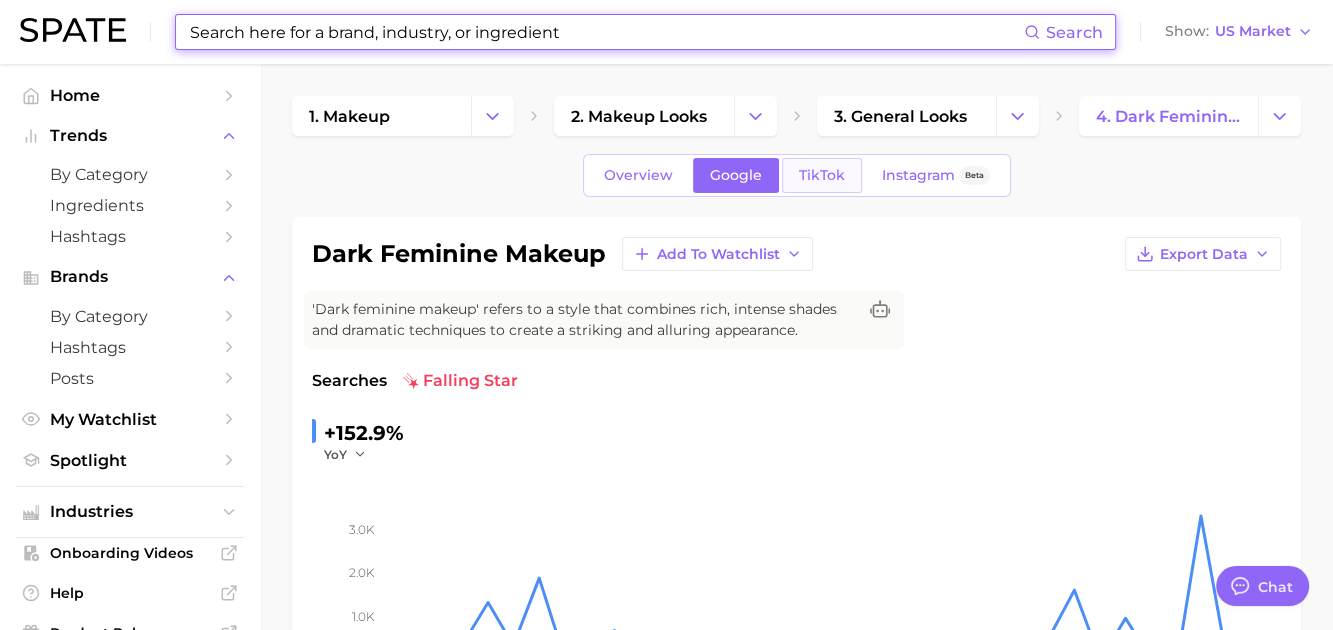 click on "TikTok" at bounding box center (822, 175) 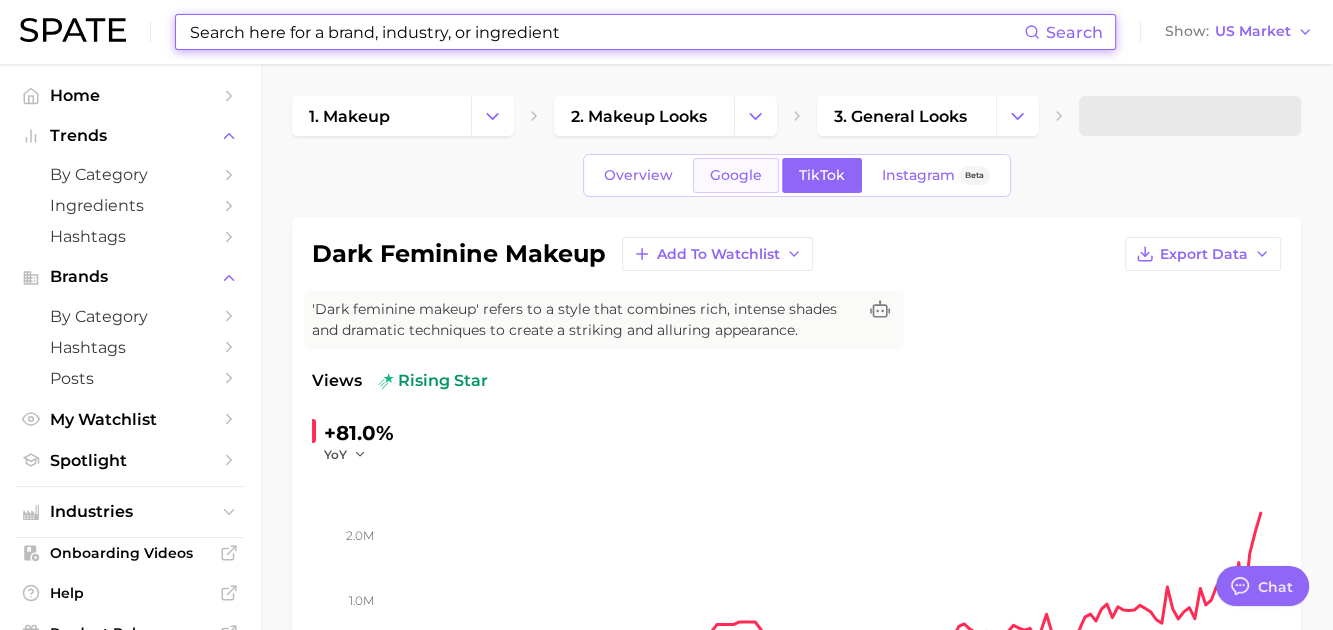 scroll, scrollTop: 0, scrollLeft: 0, axis: both 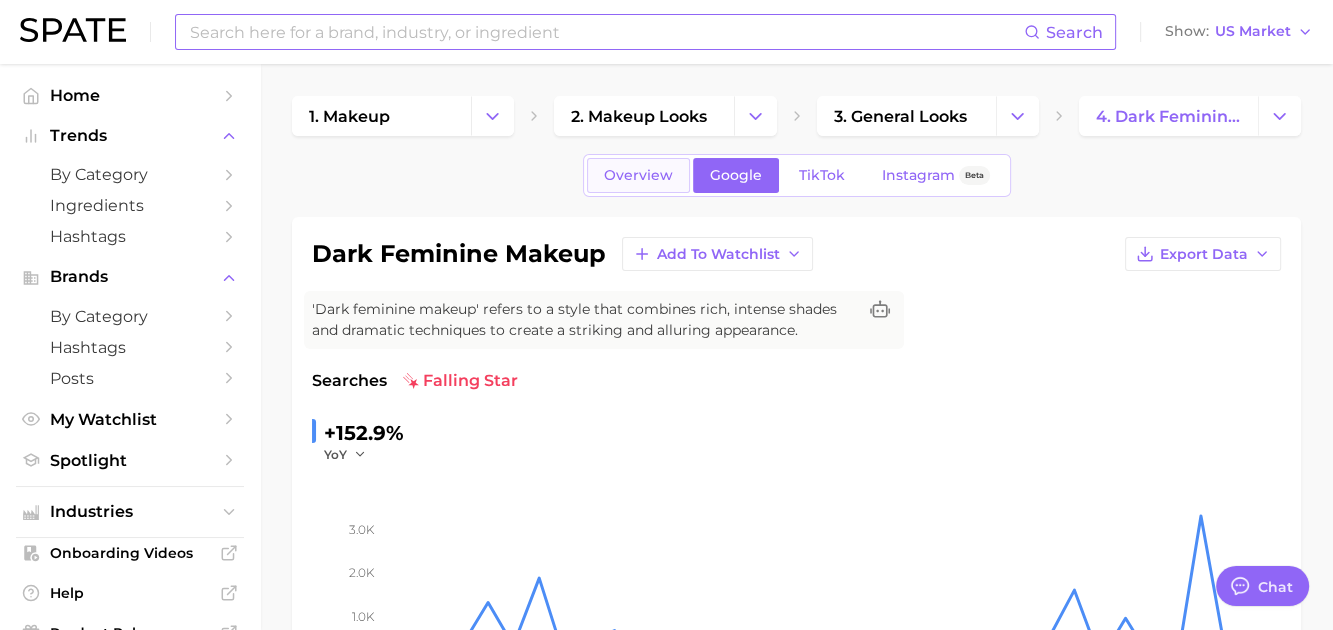 click on "Overview" at bounding box center [638, 175] 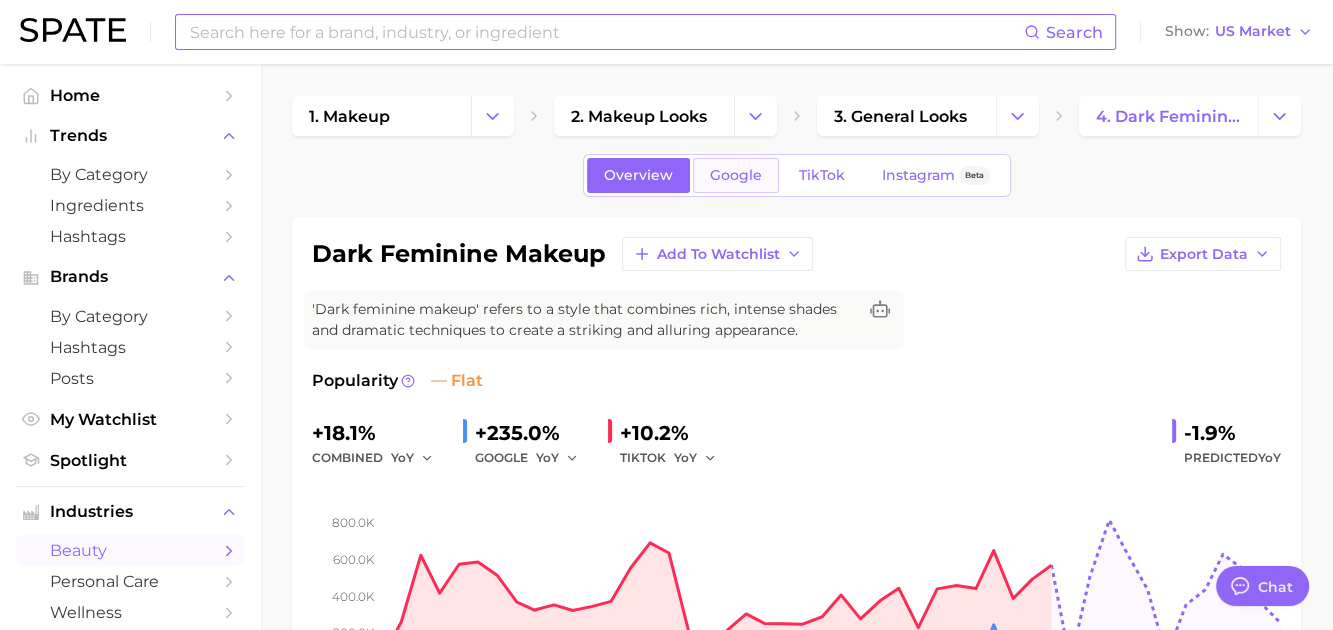 click on "Google" at bounding box center [736, 175] 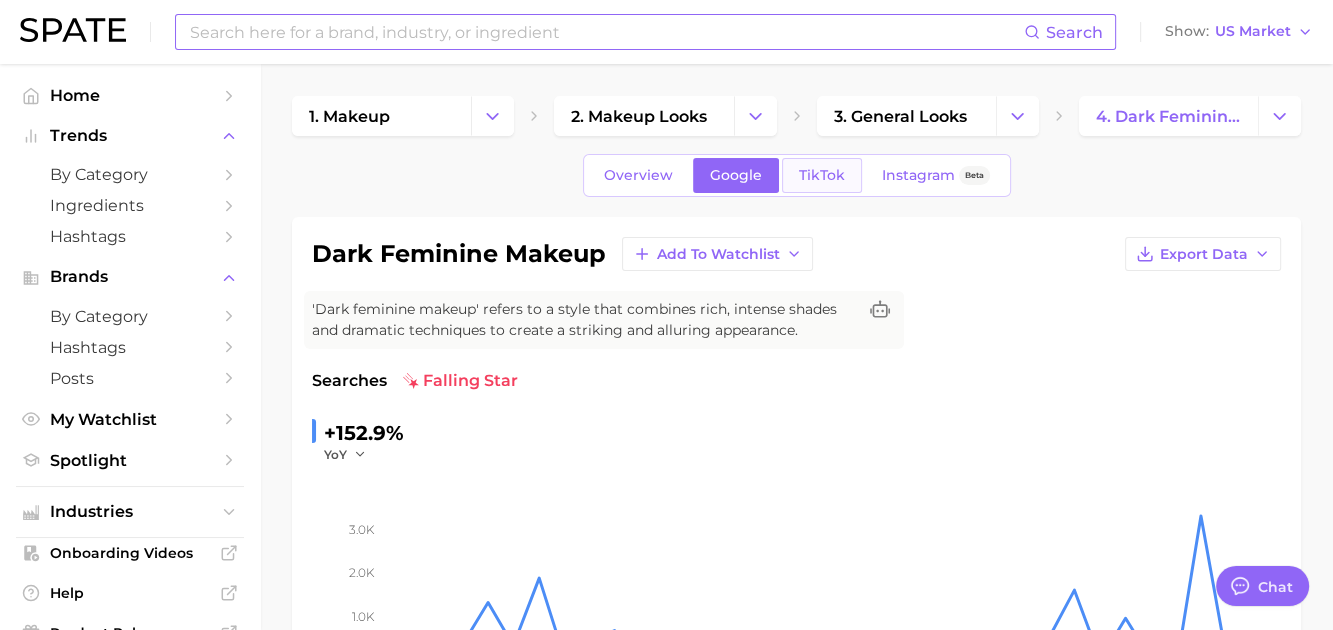 click on "TikTok" at bounding box center [822, 175] 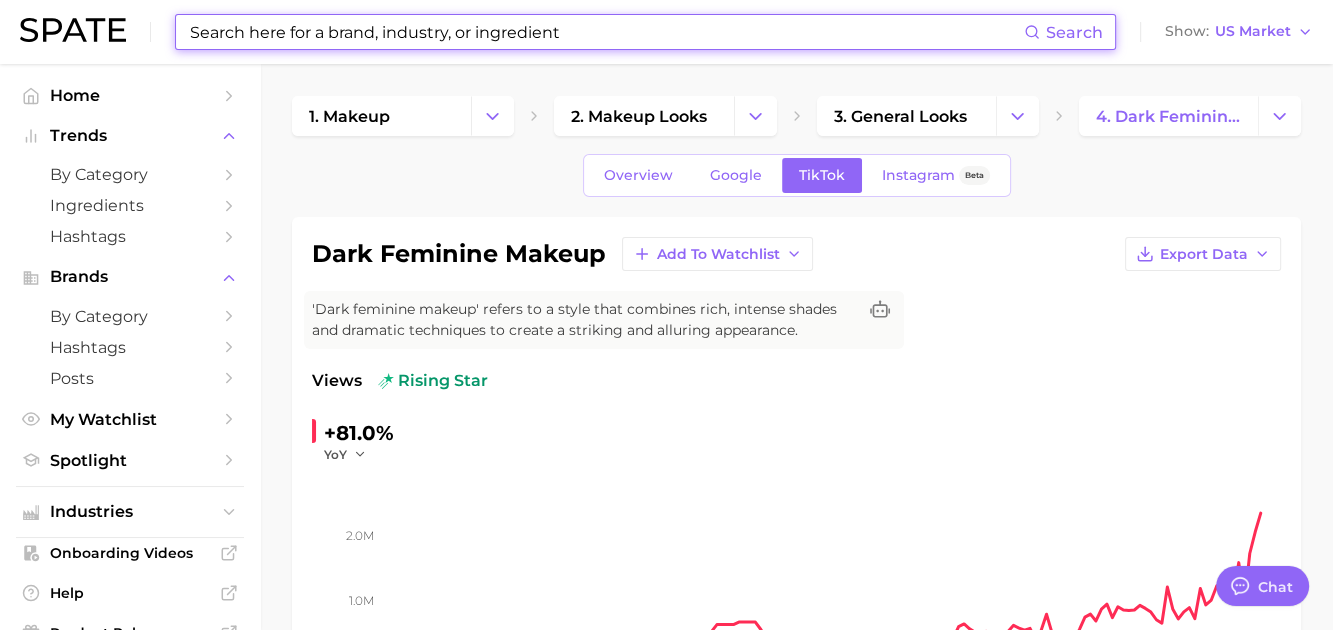 scroll, scrollTop: 0, scrollLeft: 0, axis: both 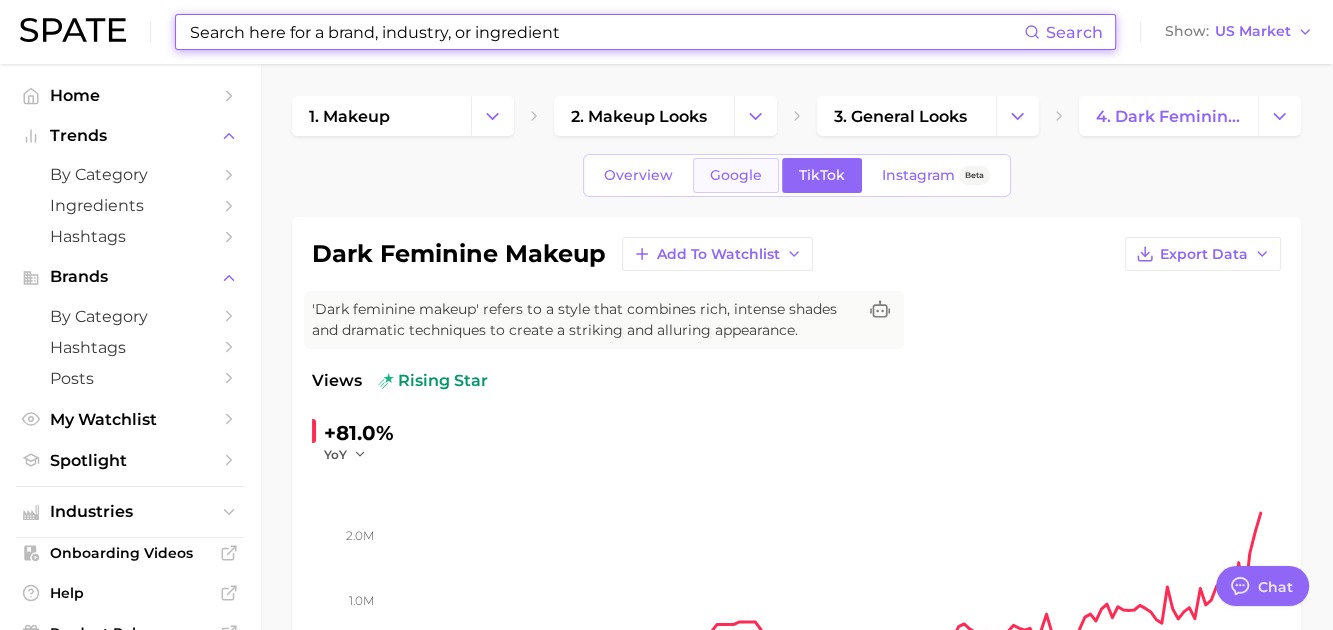click on "Google" at bounding box center [736, 175] 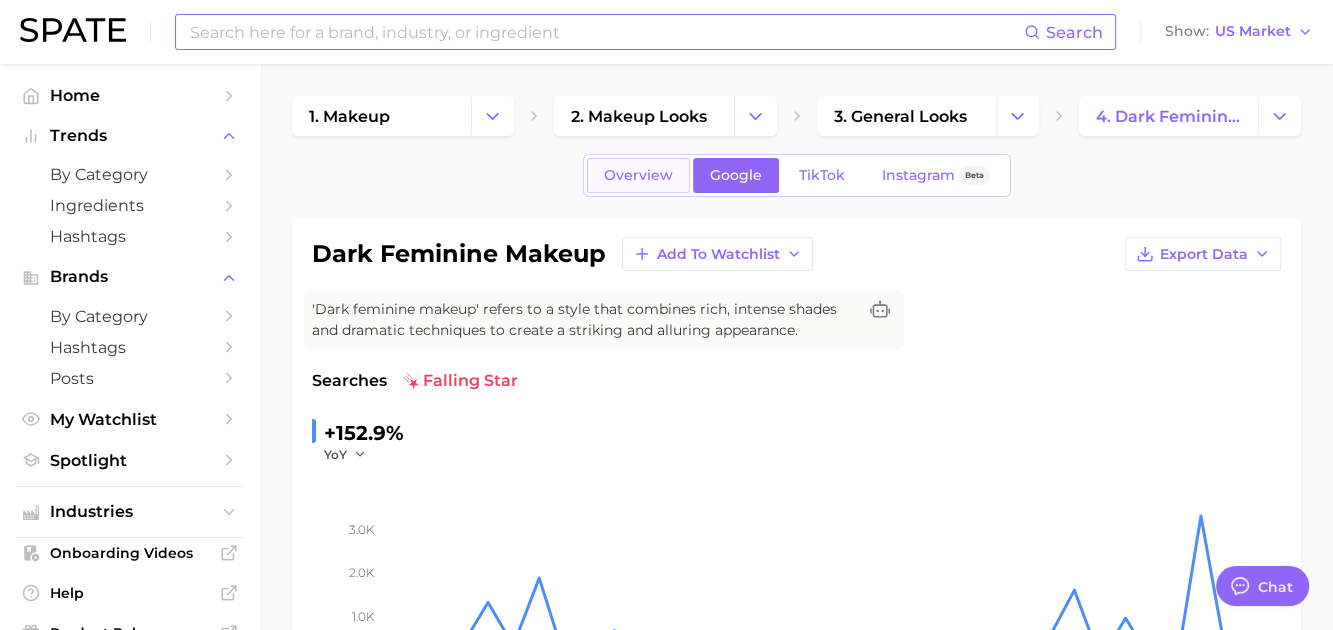 click on "Overview" at bounding box center (638, 175) 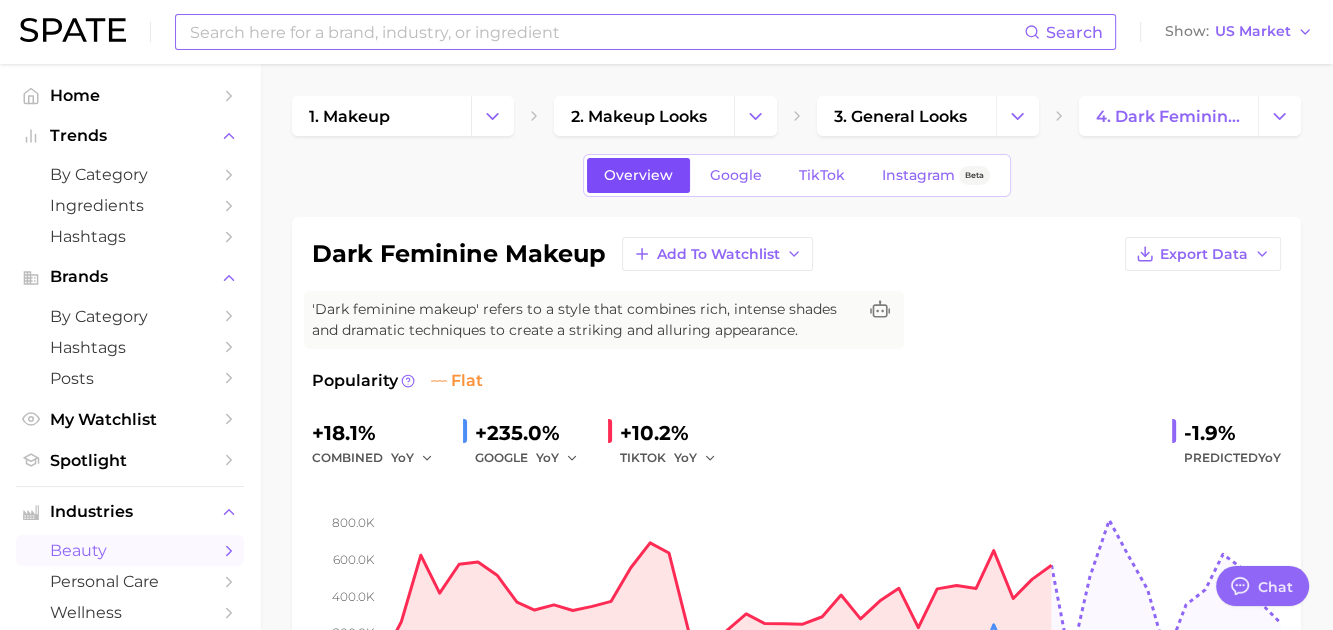 click on "Overview" at bounding box center (638, 175) 